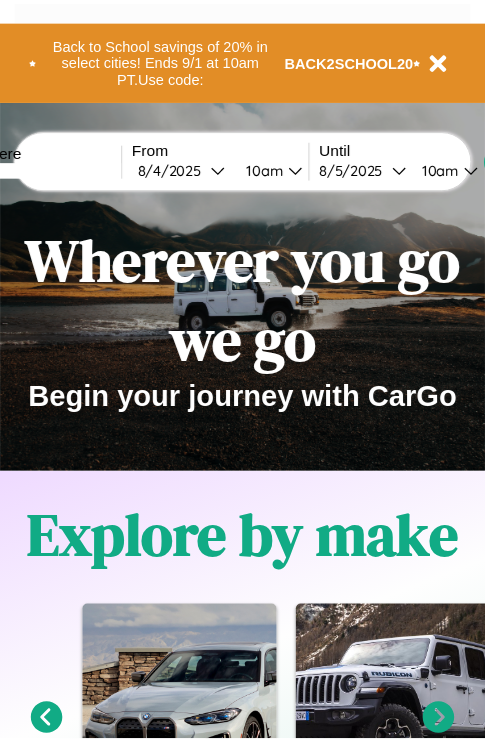 scroll, scrollTop: 0, scrollLeft: 0, axis: both 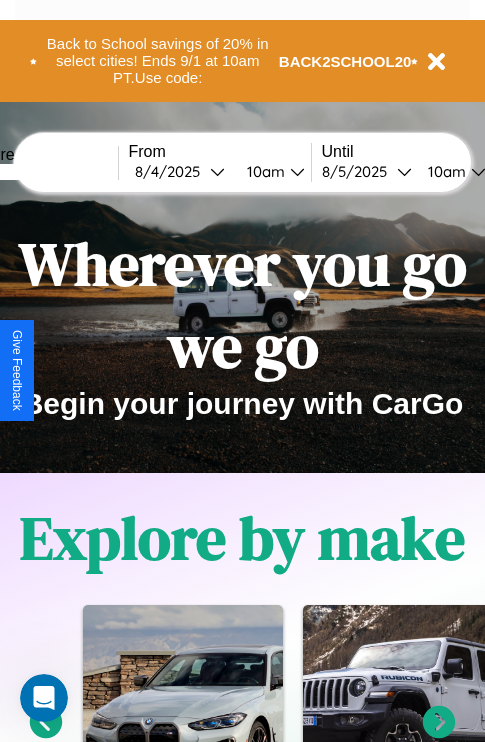 click at bounding box center (43, 172) 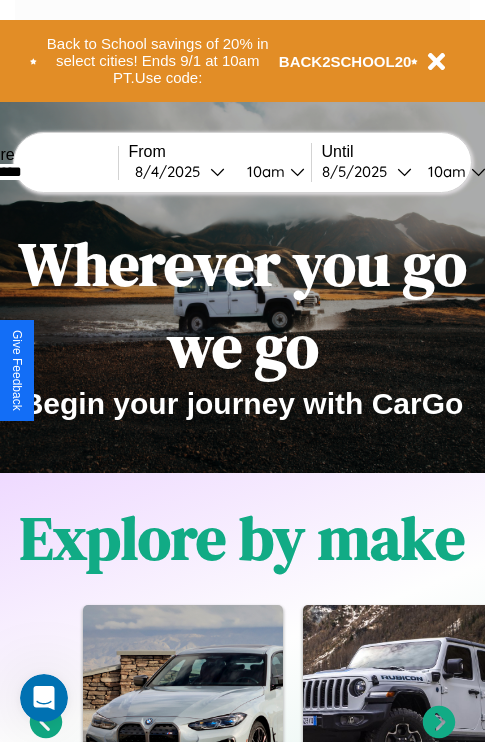 type on "*********" 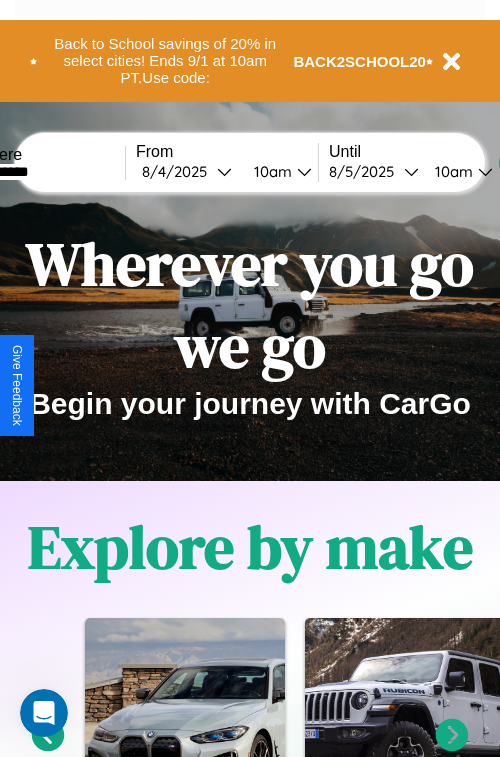select on "*" 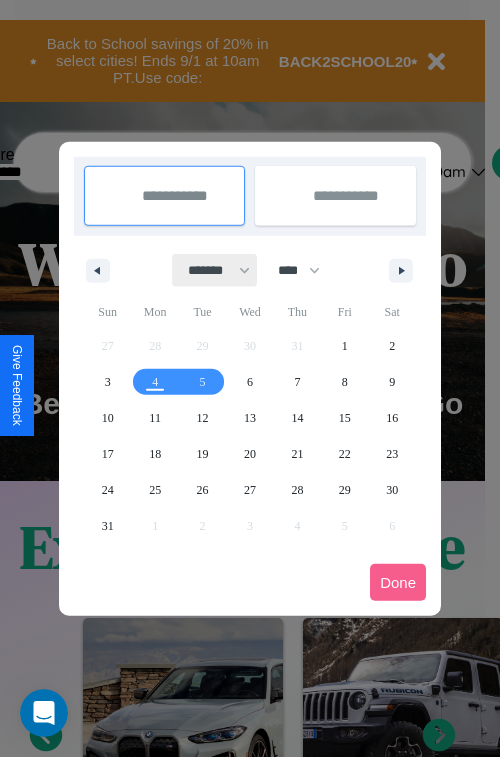 click on "******* ******** ***** ***** *** **** **** ****** ********* ******* ******** ********" at bounding box center (215, 270) 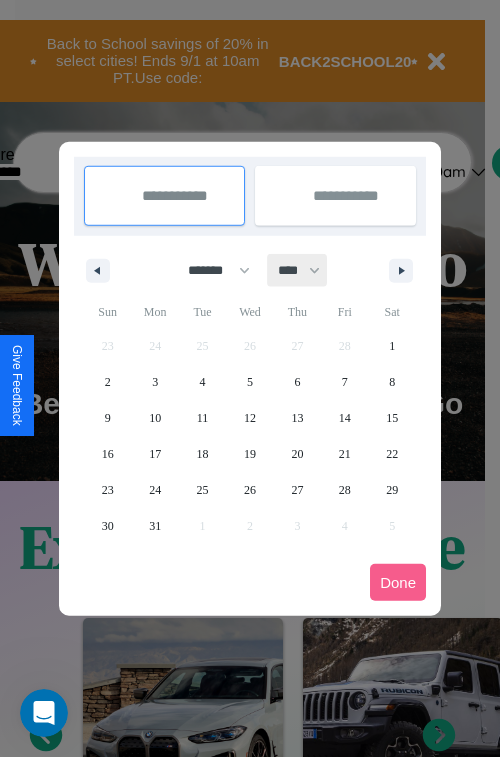 click on "**** **** **** **** **** **** **** **** **** **** **** **** **** **** **** **** **** **** **** **** **** **** **** **** **** **** **** **** **** **** **** **** **** **** **** **** **** **** **** **** **** **** **** **** **** **** **** **** **** **** **** **** **** **** **** **** **** **** **** **** **** **** **** **** **** **** **** **** **** **** **** **** **** **** **** **** **** **** **** **** **** **** **** **** **** **** **** **** **** **** **** **** **** **** **** **** **** **** **** **** **** **** **** **** **** **** **** **** **** **** **** **** **** **** **** **** **** **** **** **** ****" at bounding box center (298, 270) 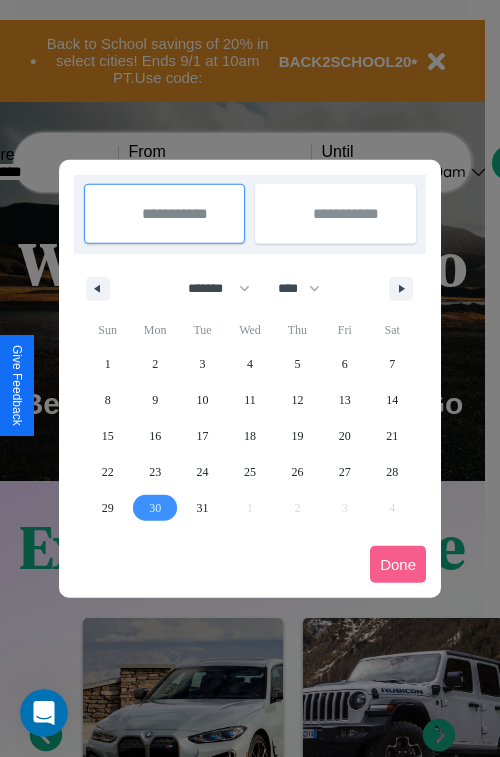 click on "30" at bounding box center [155, 508] 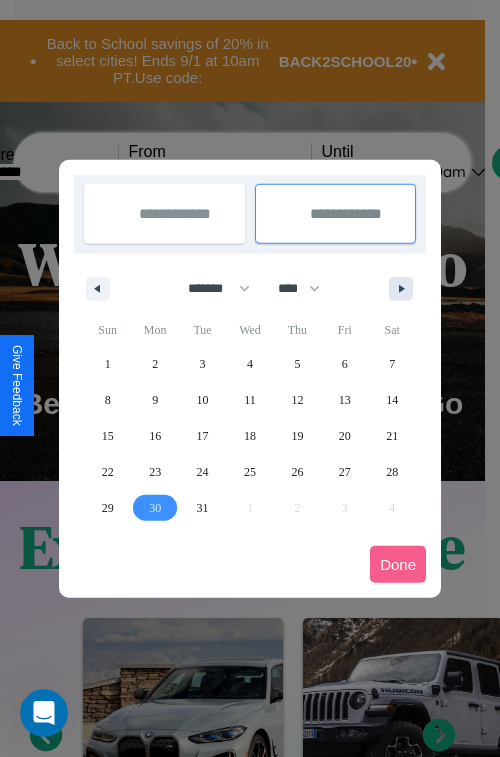click at bounding box center [405, 289] 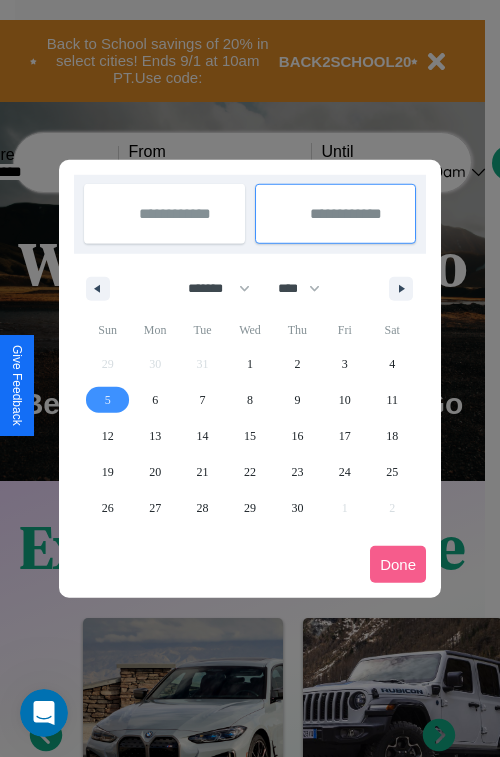 click on "5" at bounding box center (108, 400) 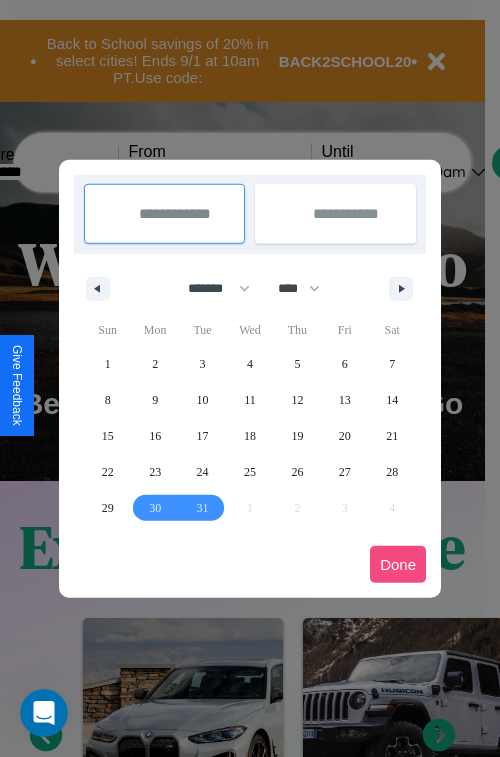 click on "Done" at bounding box center [398, 564] 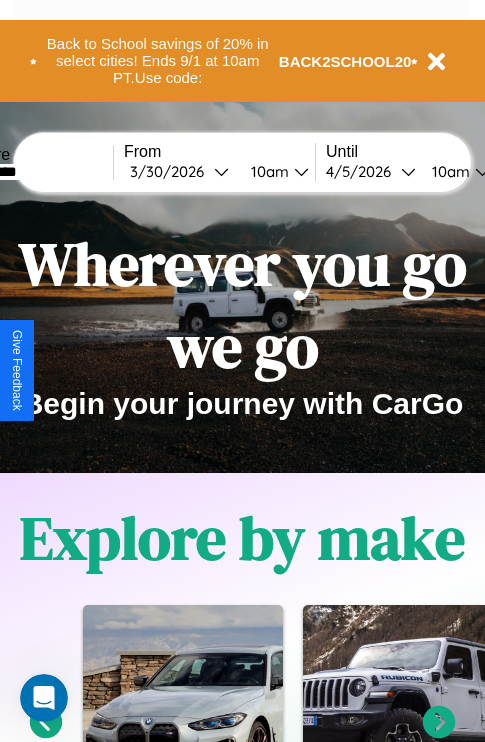 scroll, scrollTop: 0, scrollLeft: 72, axis: horizontal 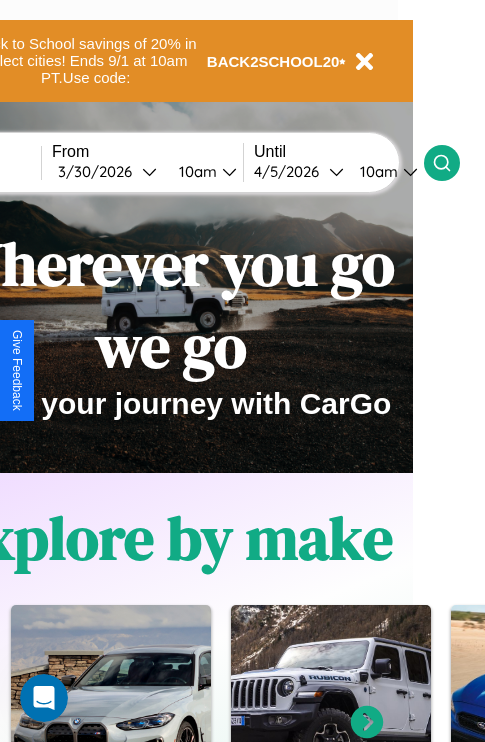 click 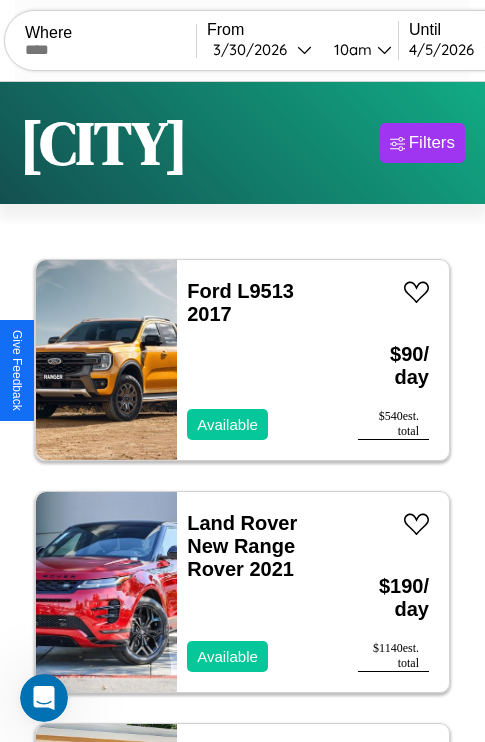 scroll, scrollTop: 95, scrollLeft: 0, axis: vertical 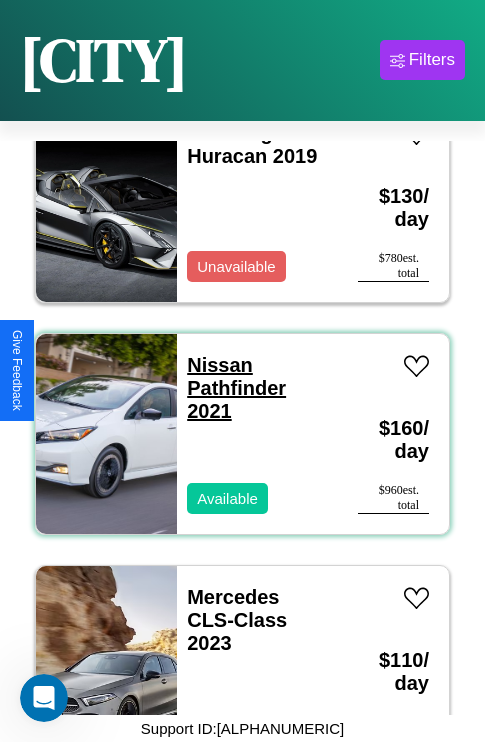 click on "Nissan   Pathfinder   2021" at bounding box center (236, 388) 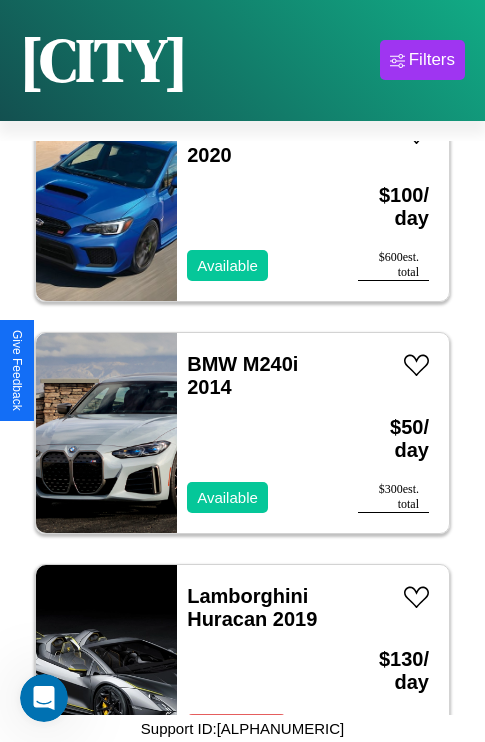 scroll, scrollTop: 1931, scrollLeft: 0, axis: vertical 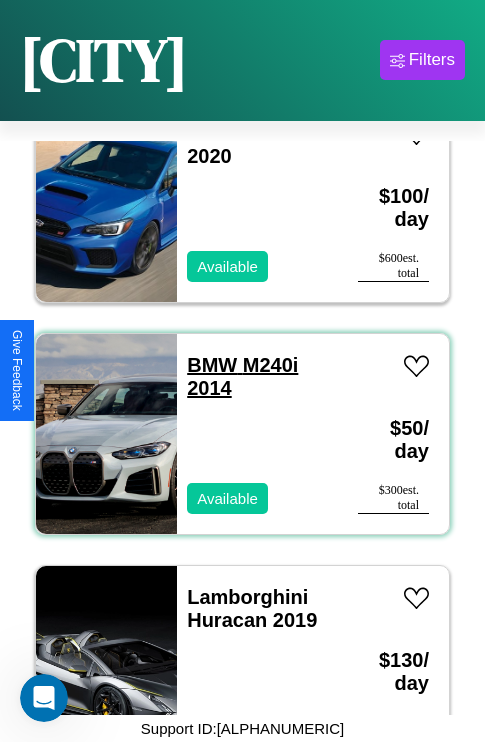 click on "BMW   M240i   2014" at bounding box center (242, 376) 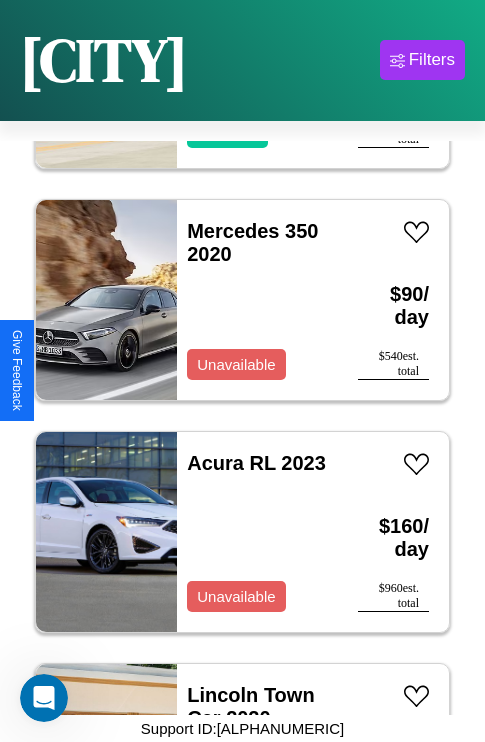scroll, scrollTop: 5411, scrollLeft: 0, axis: vertical 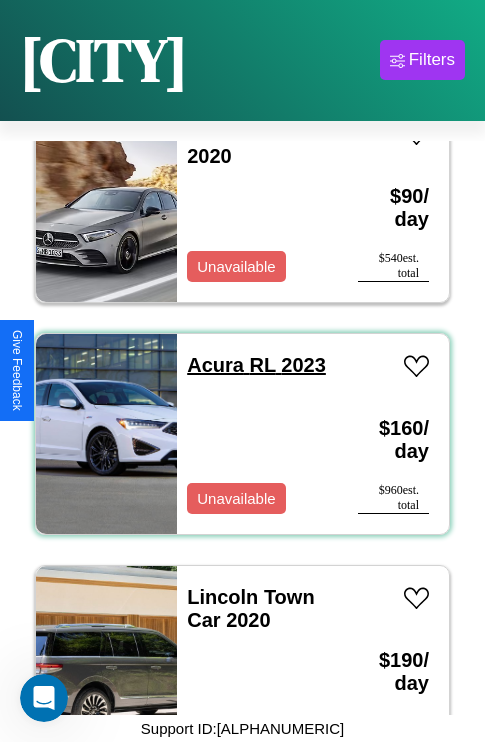 click on "Acura   RL   2023" at bounding box center (256, 365) 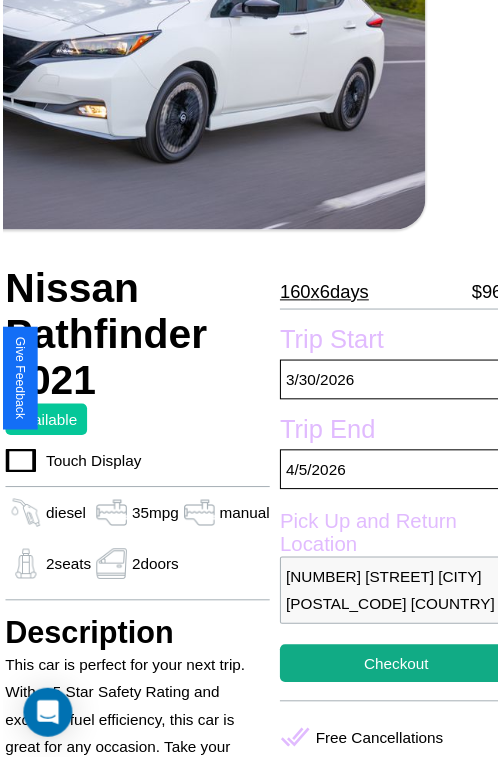 scroll, scrollTop: 220, scrollLeft: 72, axis: both 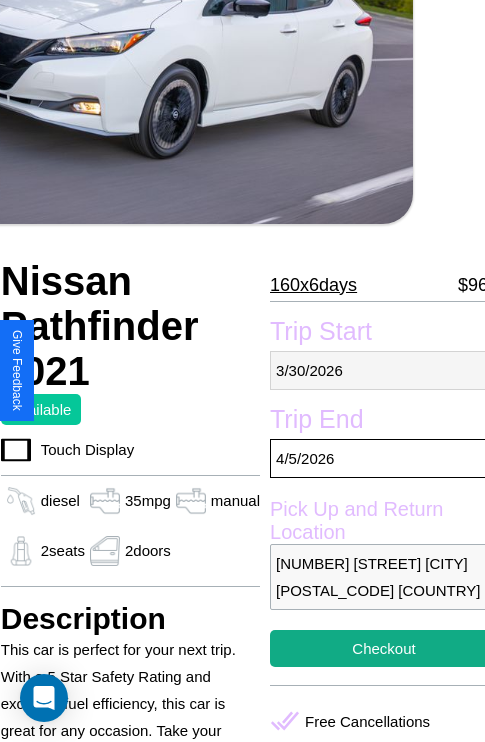click on "[DATE]" at bounding box center [384, 370] 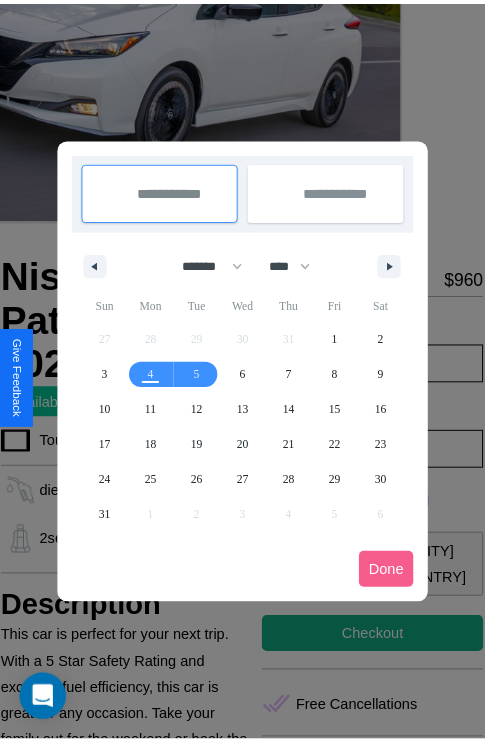 scroll, scrollTop: 0, scrollLeft: 72, axis: horizontal 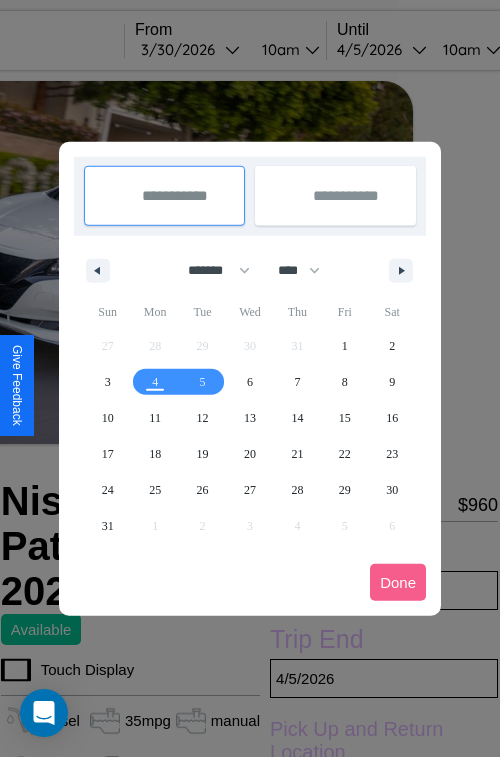 click at bounding box center (250, 378) 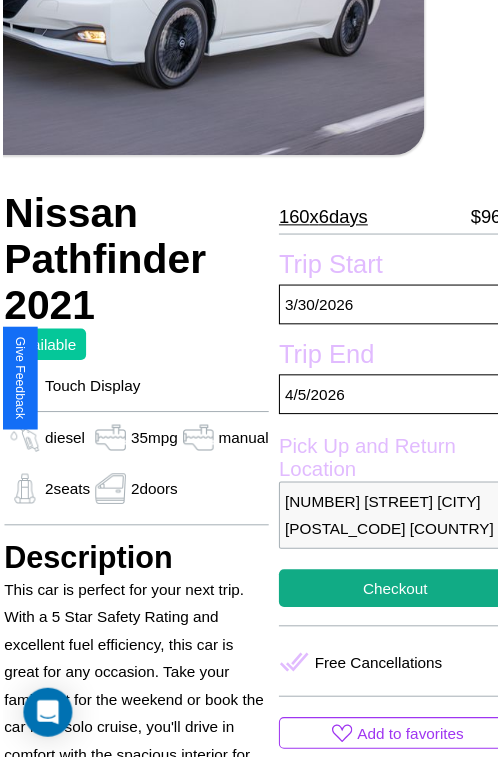 scroll, scrollTop: 640, scrollLeft: 72, axis: both 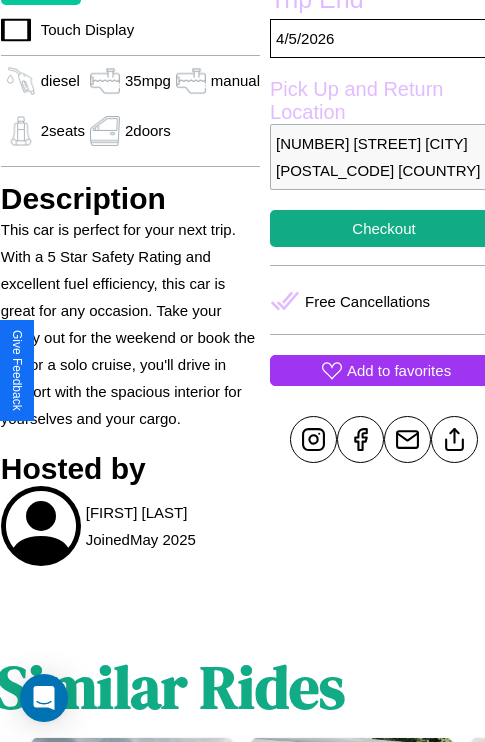 click on "Add to favorites" at bounding box center (399, 370) 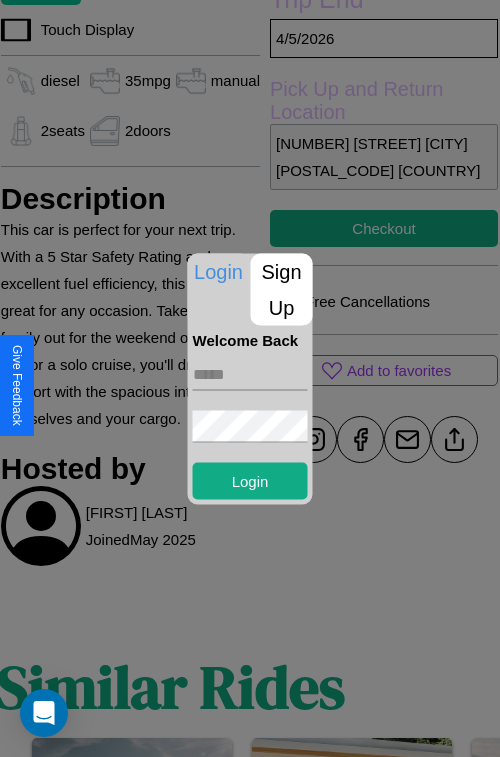 click at bounding box center [250, 374] 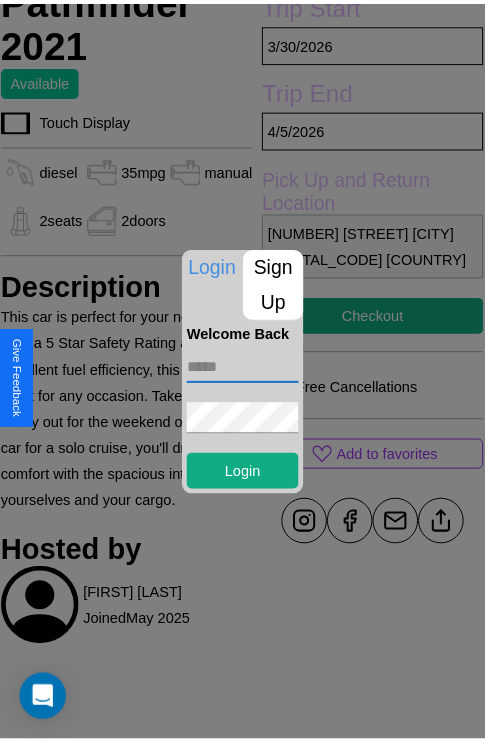 scroll, scrollTop: 490, scrollLeft: 72, axis: both 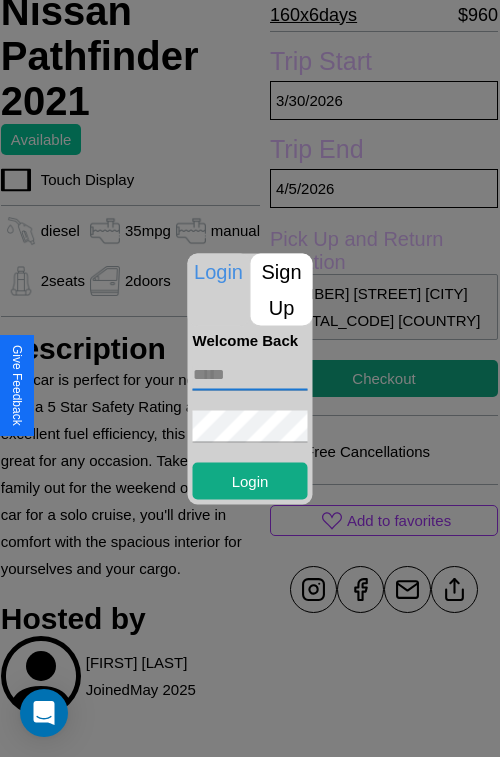 click at bounding box center [250, 378] 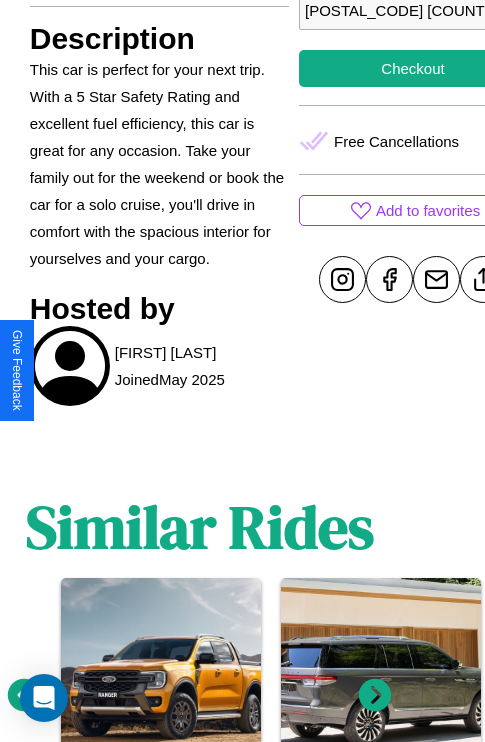 scroll, scrollTop: 940, scrollLeft: 30, axis: both 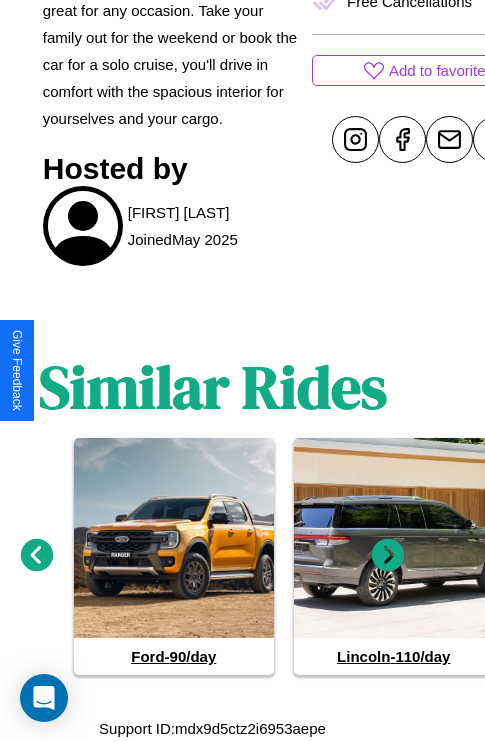 click 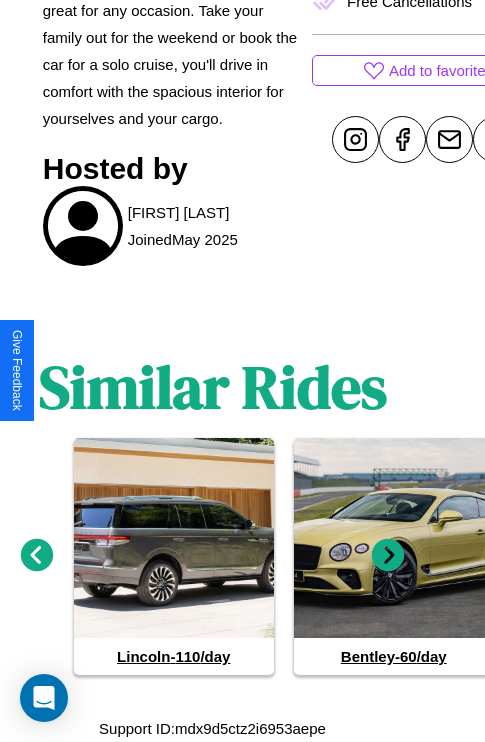 click 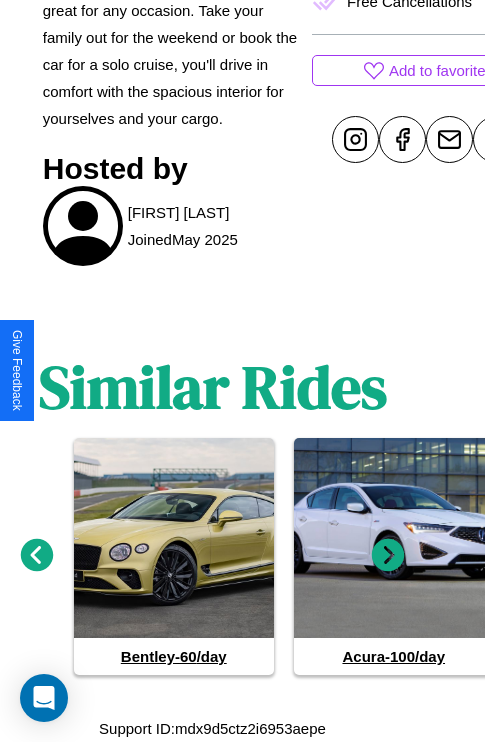 click 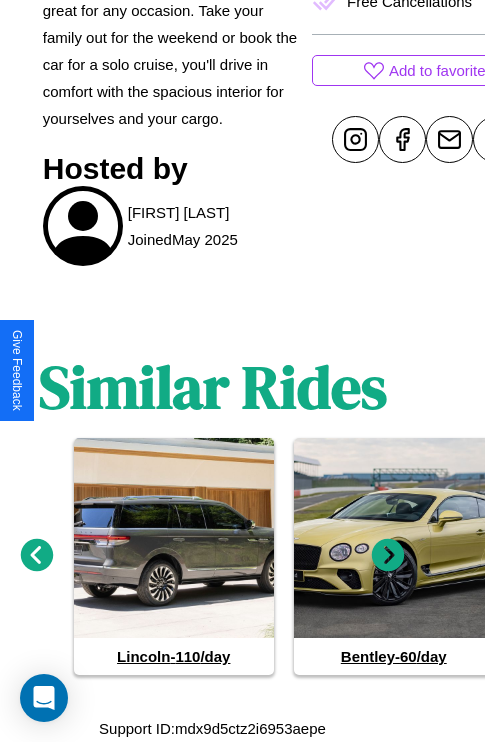 click 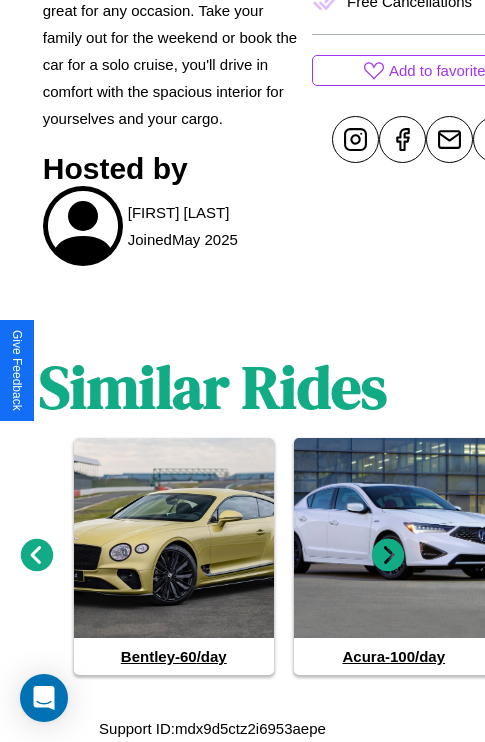click 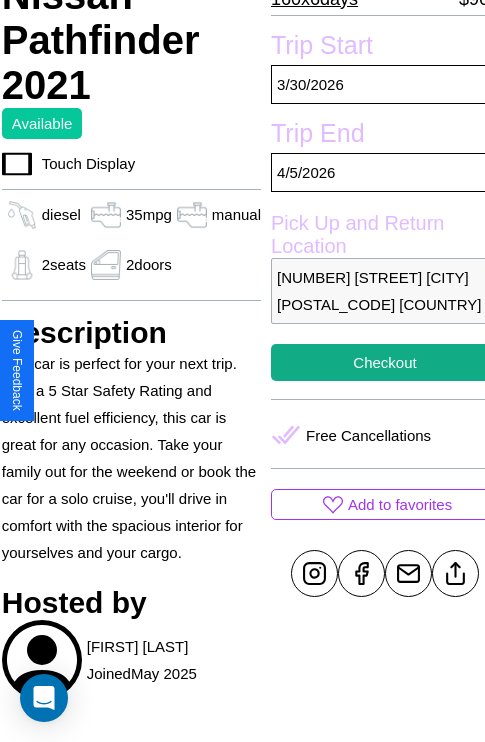 scroll, scrollTop: 498, scrollLeft: 72, axis: both 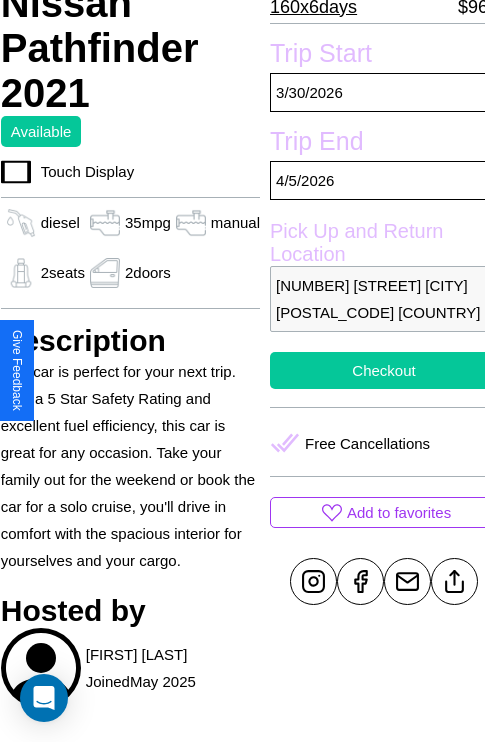 click on "Checkout" at bounding box center [384, 370] 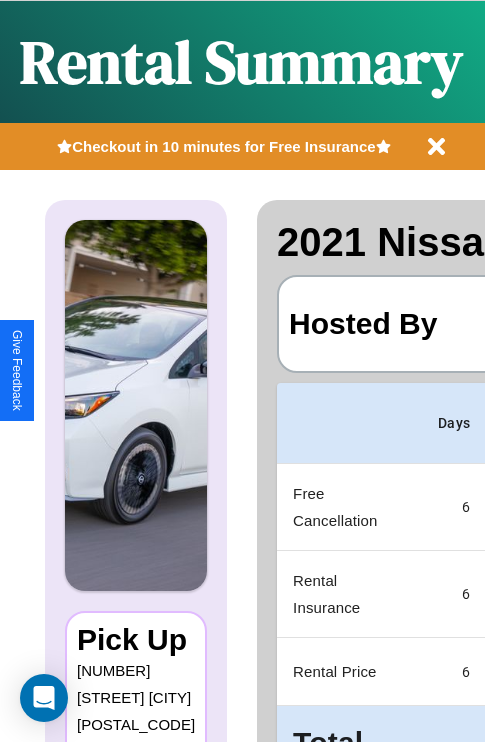 scroll, scrollTop: 0, scrollLeft: 378, axis: horizontal 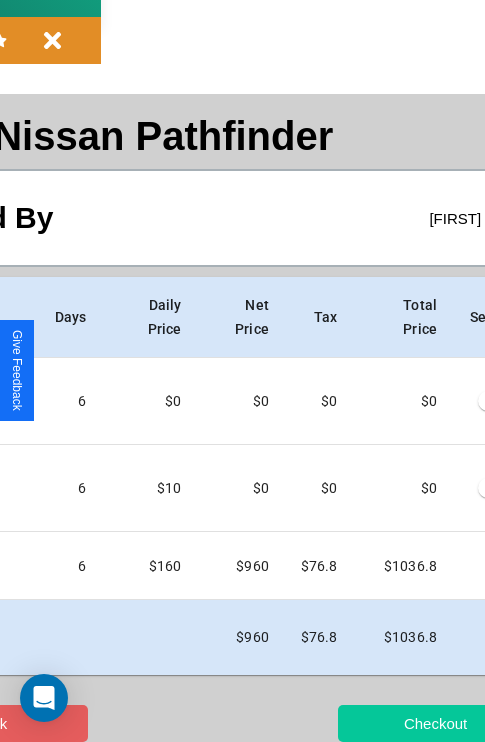 click on "Checkout" at bounding box center (435, 723) 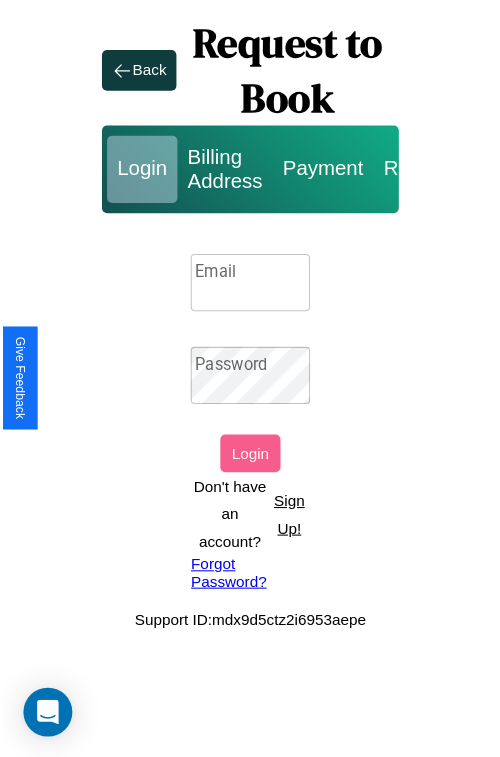 scroll, scrollTop: 0, scrollLeft: 0, axis: both 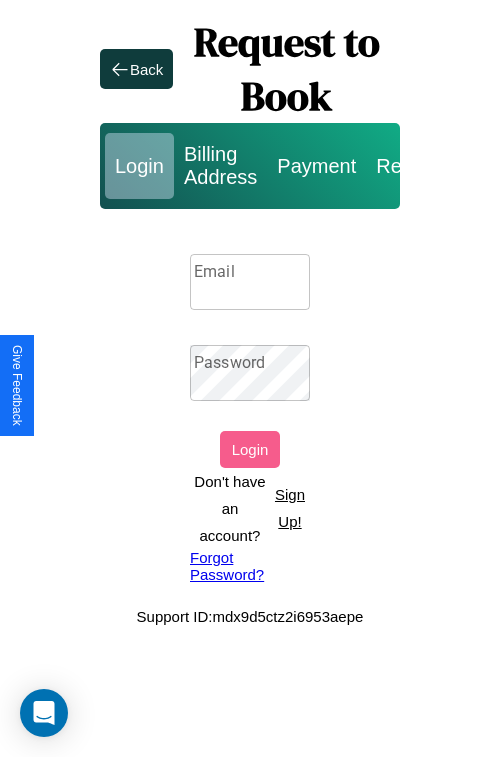 click on "Sign Up!" at bounding box center [290, 508] 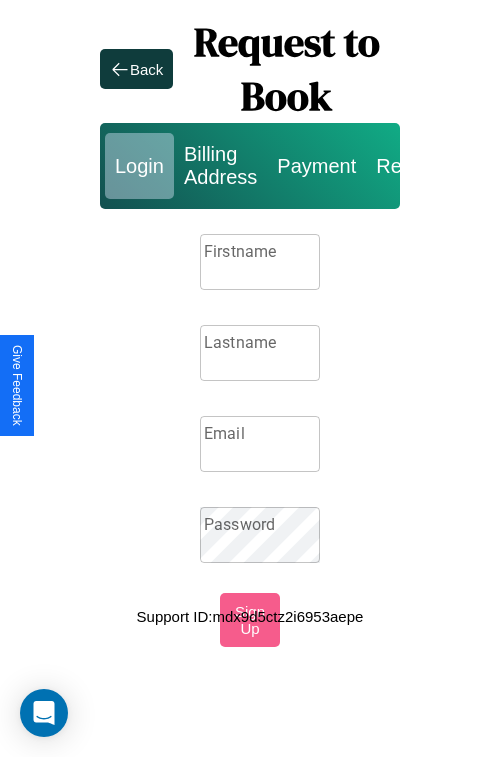 click on "Firstname" at bounding box center [260, 262] 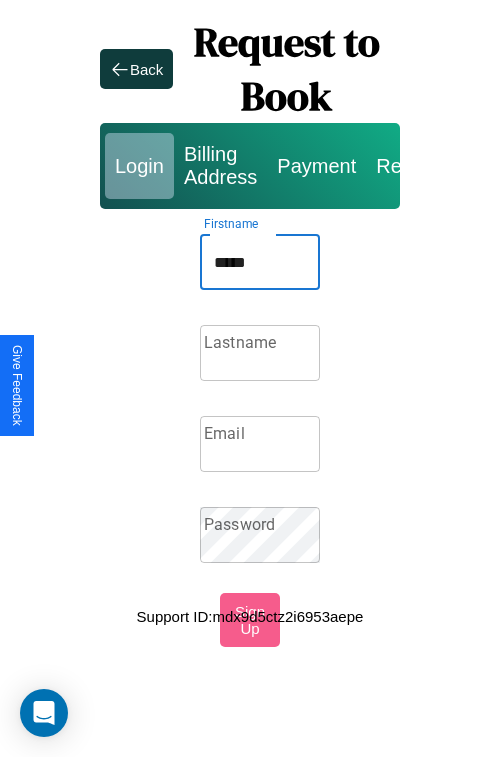 type on "*****" 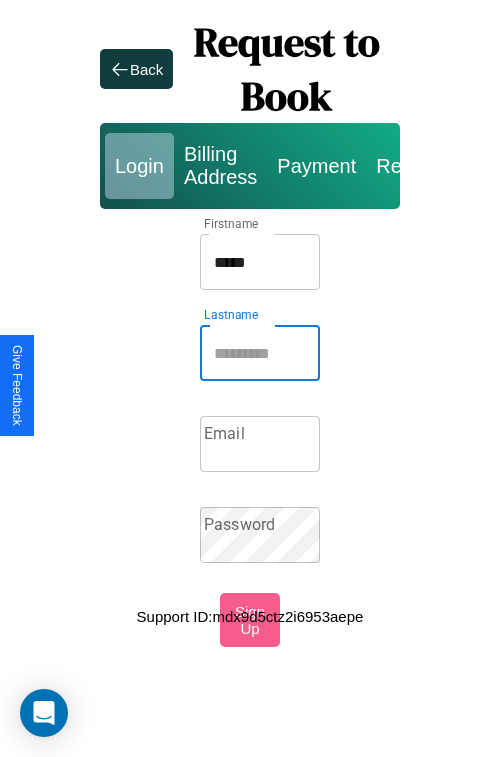 click on "Lastname" at bounding box center (260, 353) 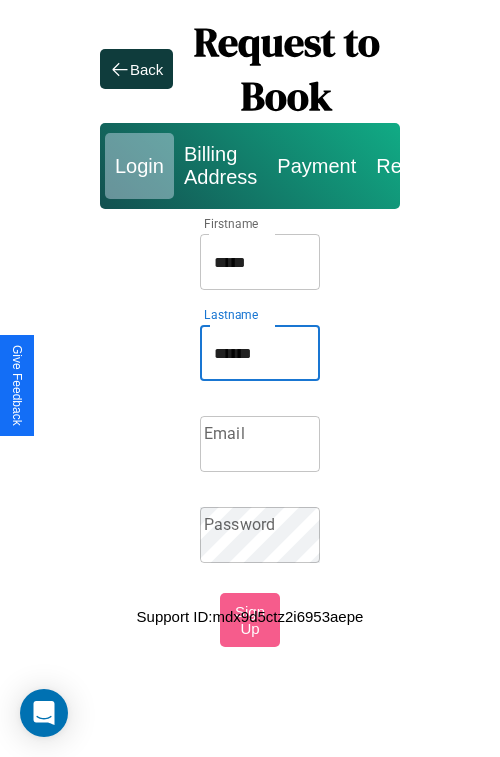type on "******" 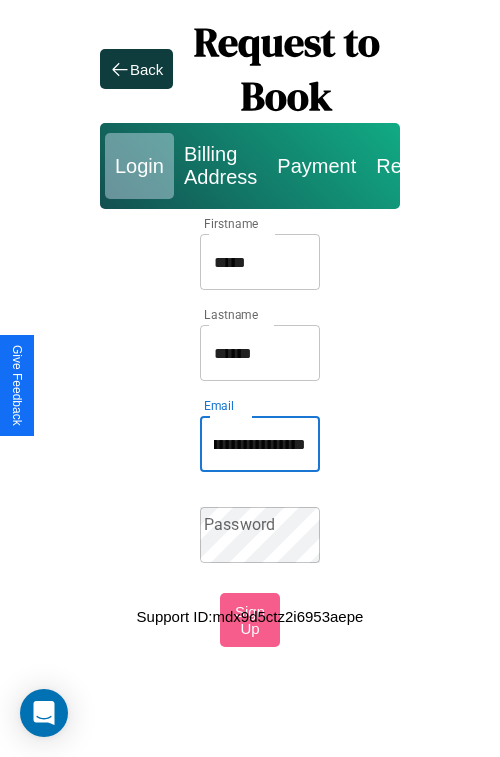 scroll, scrollTop: 0, scrollLeft: 85, axis: horizontal 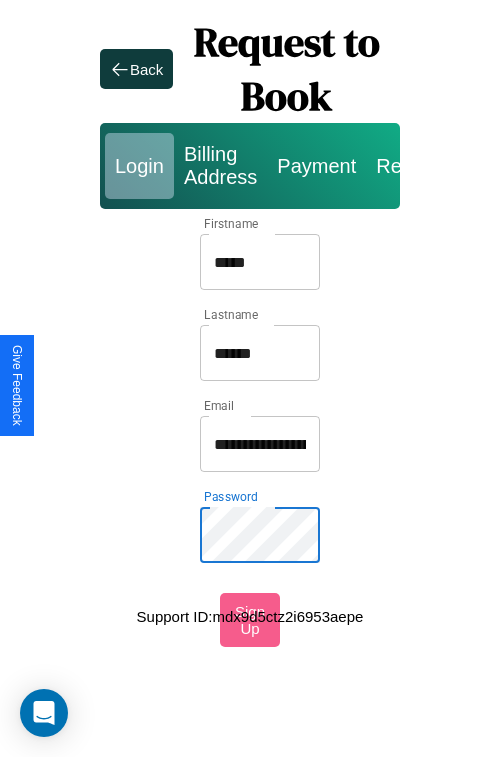click on "*****" at bounding box center (260, 262) 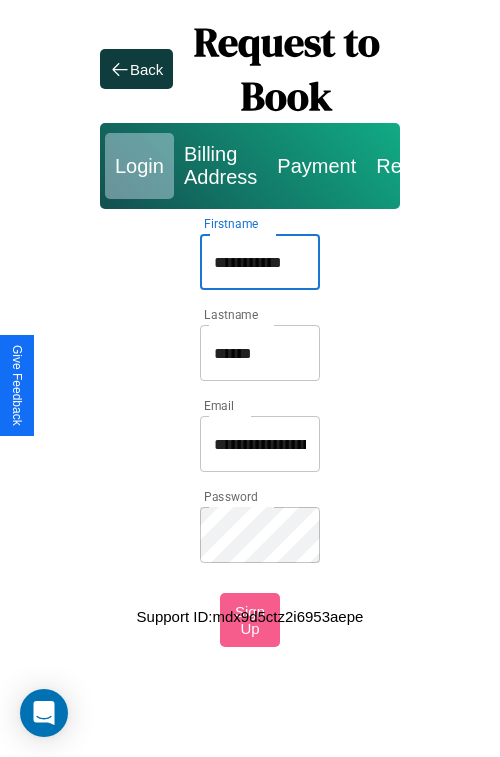 type on "**********" 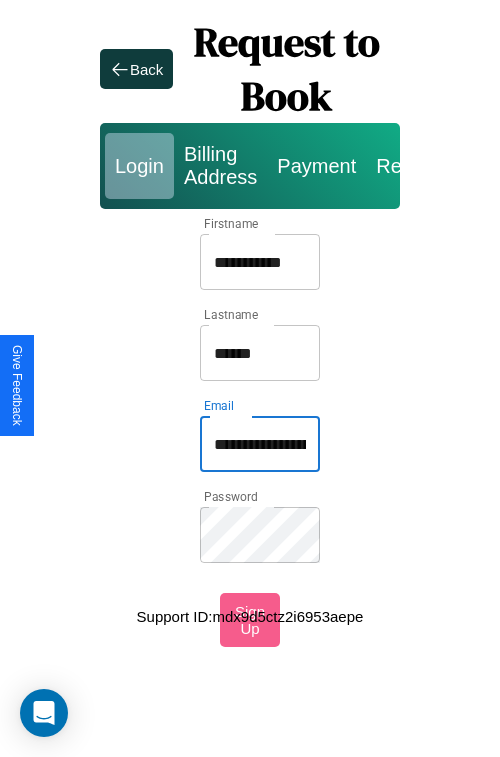 type on "**********" 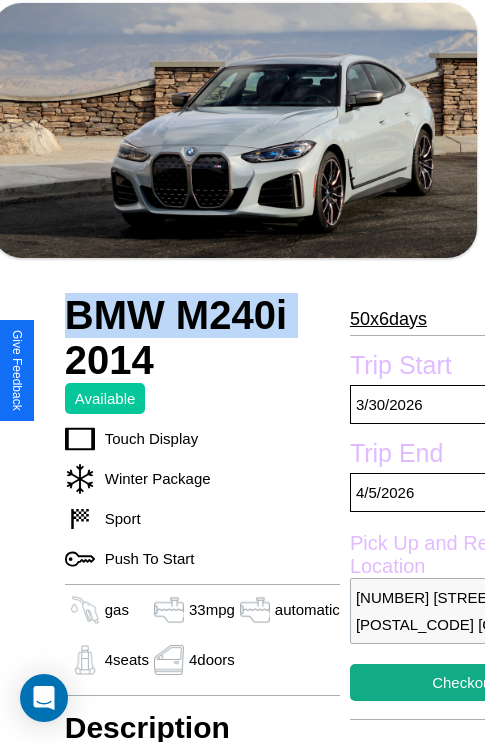 scroll, scrollTop: 390, scrollLeft: 84, axis: both 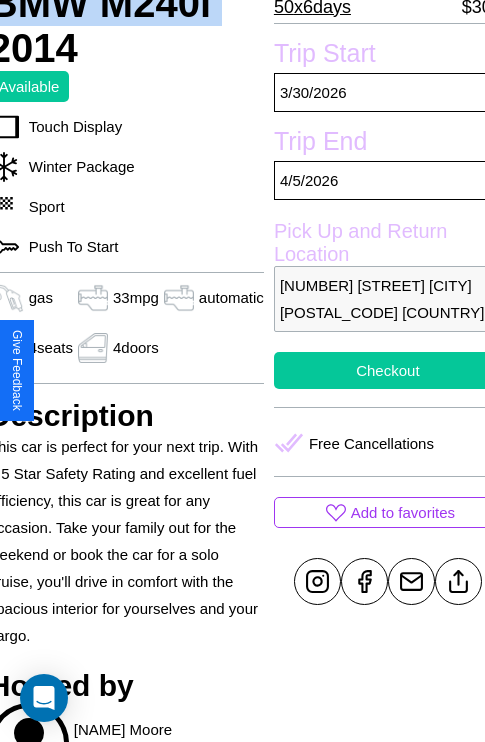 click on "Checkout" at bounding box center (388, 370) 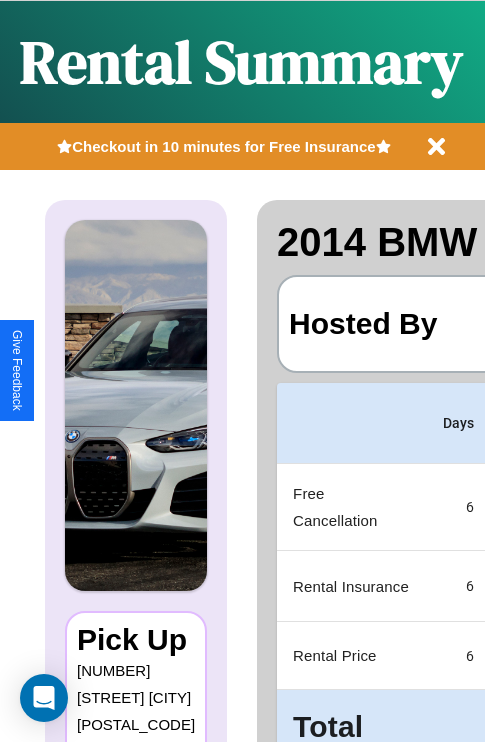 scroll, scrollTop: 0, scrollLeft: 378, axis: horizontal 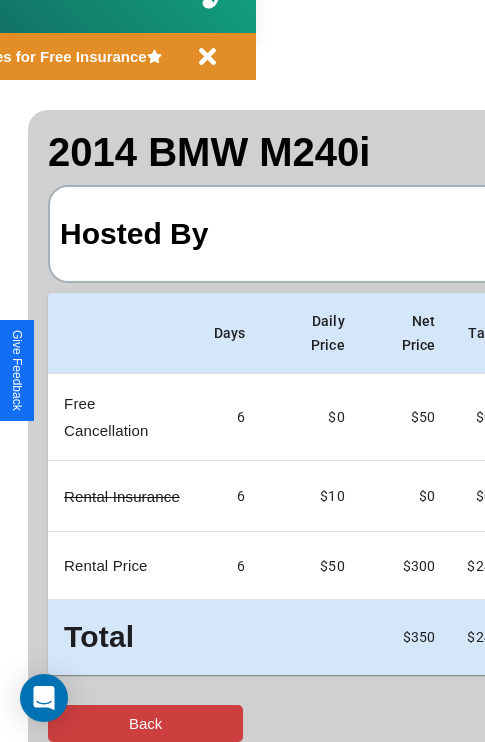 click on "Back" at bounding box center [145, 723] 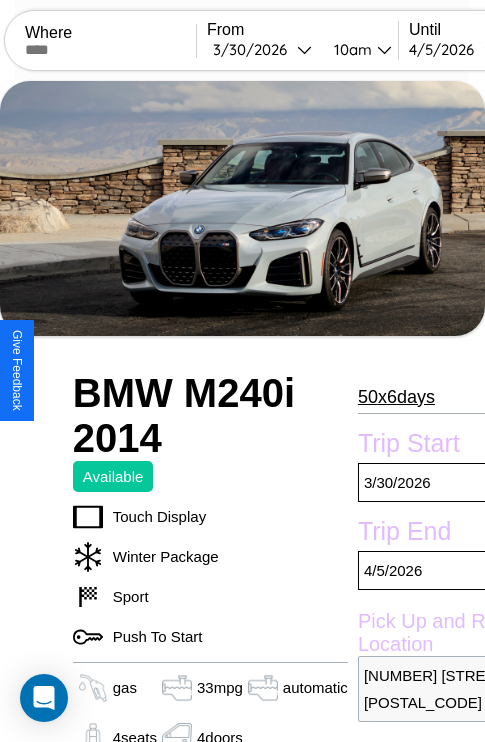 scroll, scrollTop: 26, scrollLeft: 0, axis: vertical 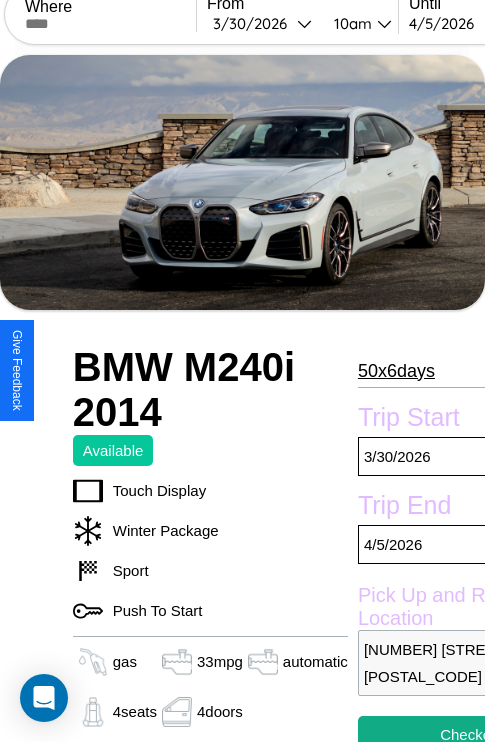 click on "50  x  6  days" at bounding box center [396, 371] 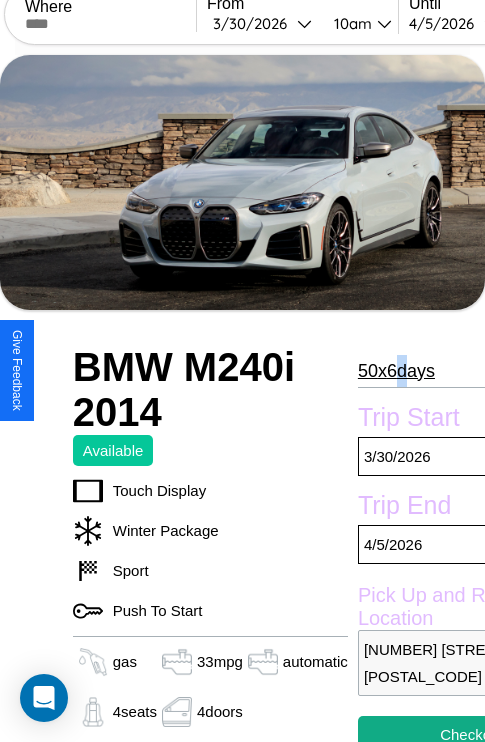 click on "50  x  6  days" at bounding box center (396, 371) 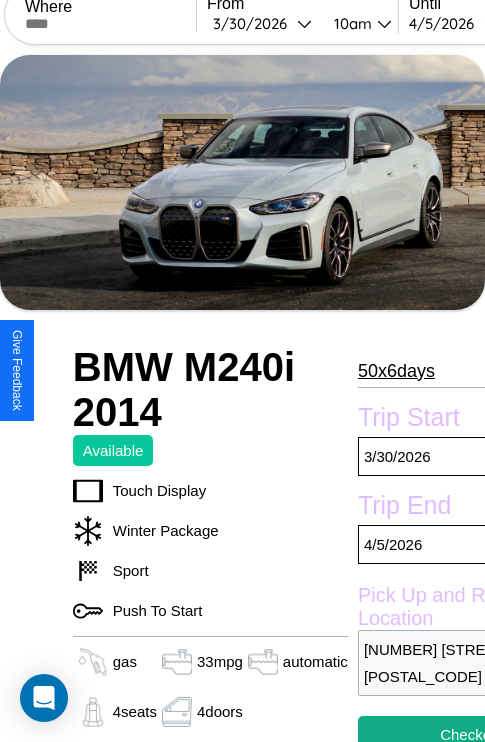 click on "50  x  6  days" at bounding box center [396, 371] 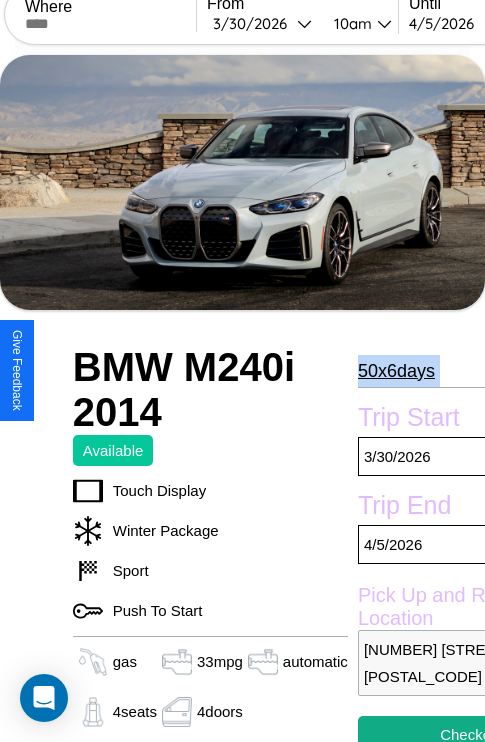 click on "50  x  6  days" at bounding box center (396, 371) 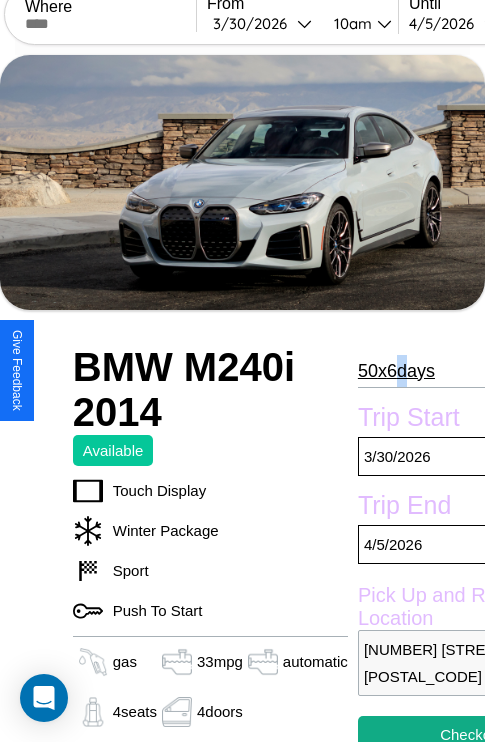 click on "50  x  6  days" at bounding box center (396, 371) 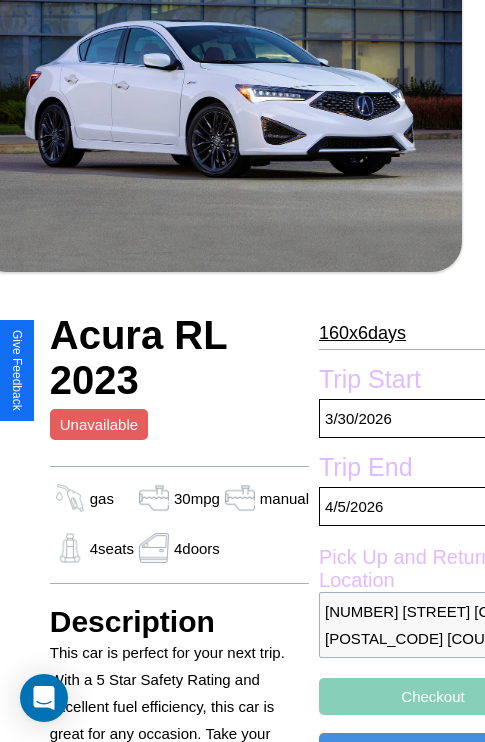 scroll, scrollTop: 387, scrollLeft: 68, axis: both 